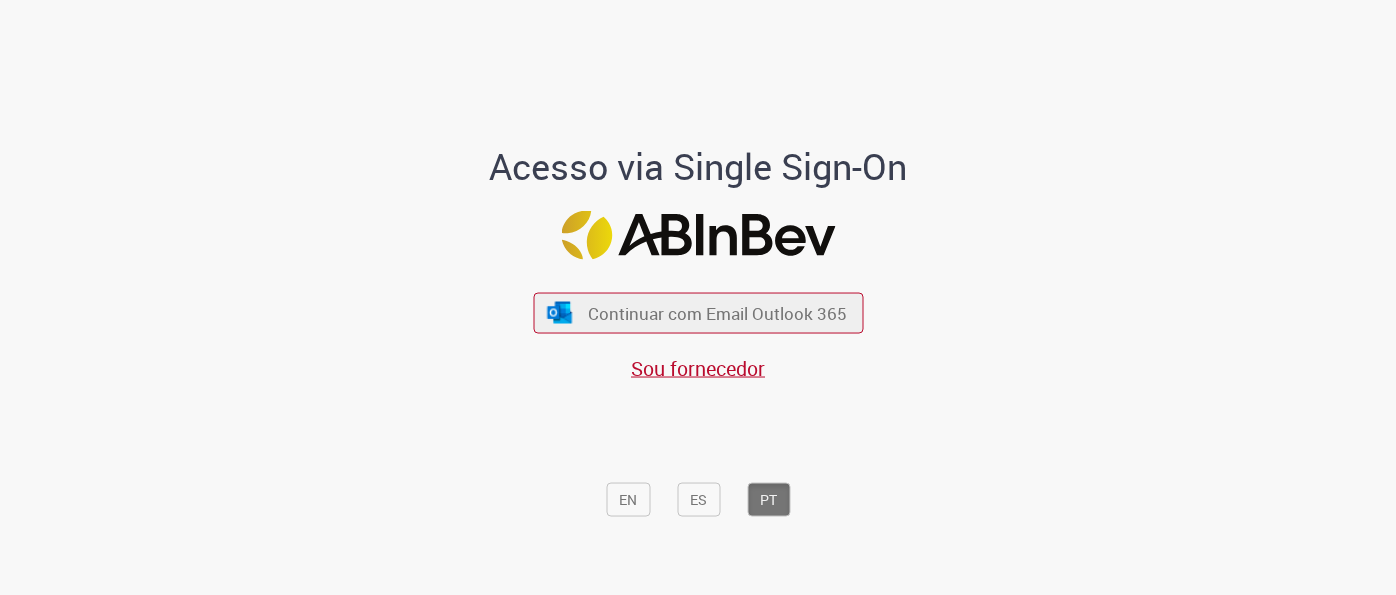 scroll, scrollTop: 0, scrollLeft: 0, axis: both 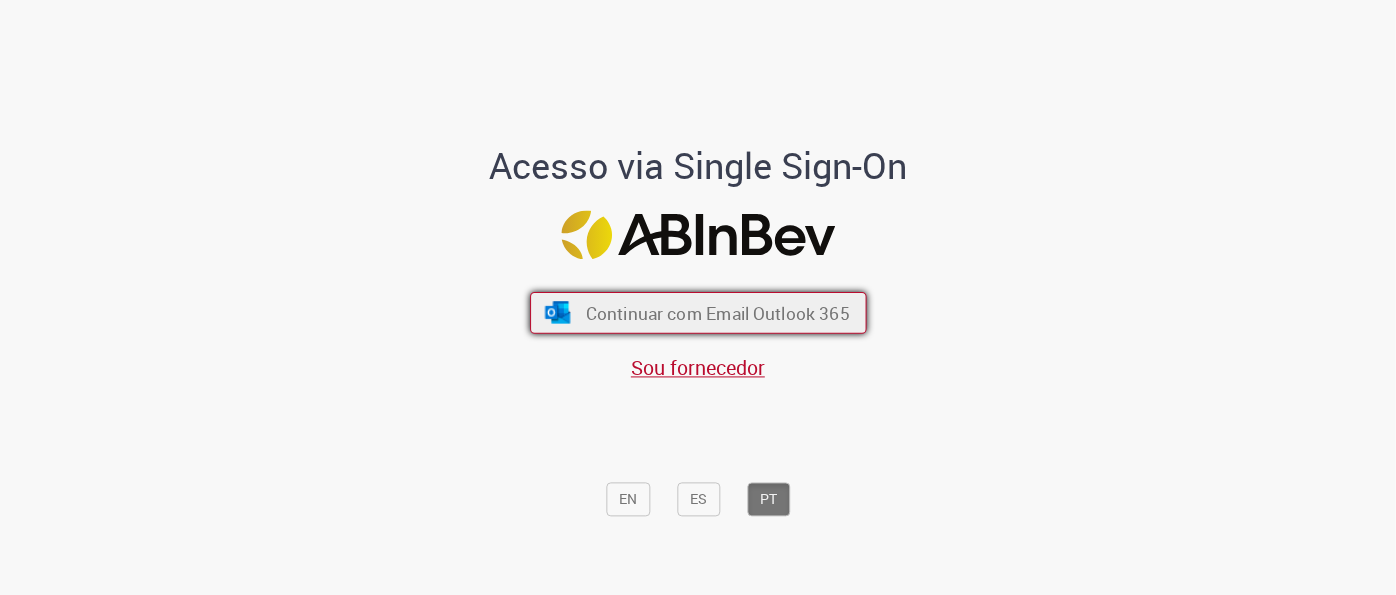 click on "Continuar com Email Outlook 365" at bounding box center (717, 312) 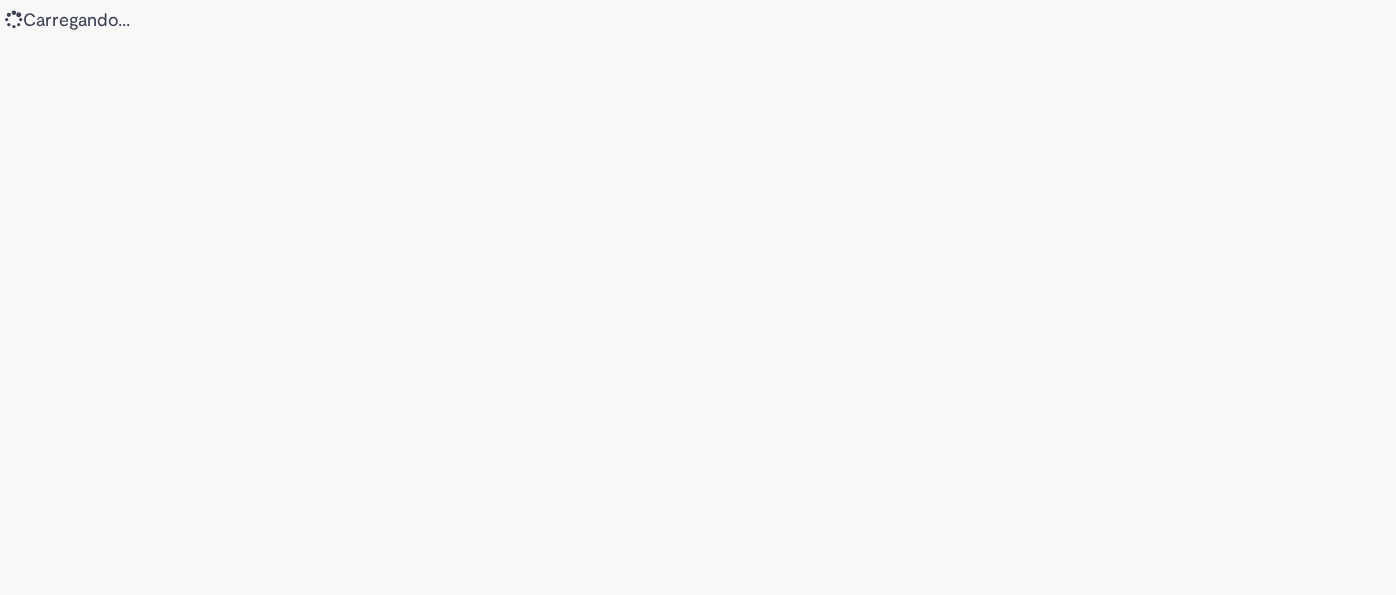 scroll, scrollTop: 0, scrollLeft: 0, axis: both 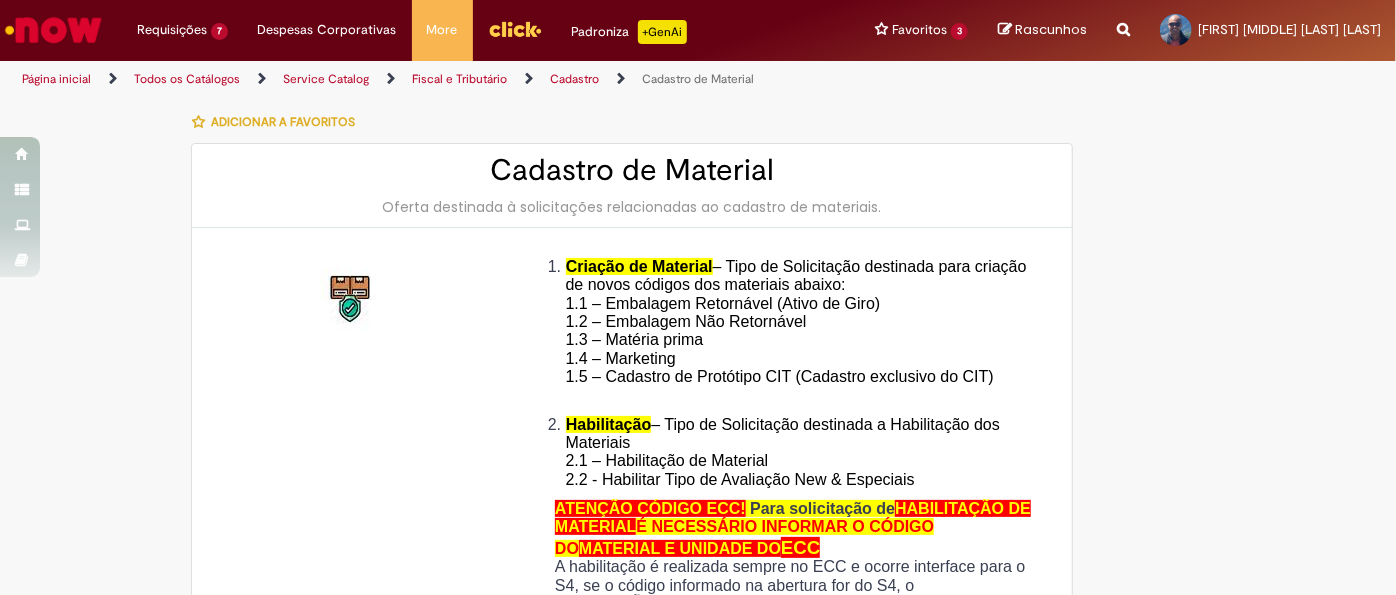 type on "********" 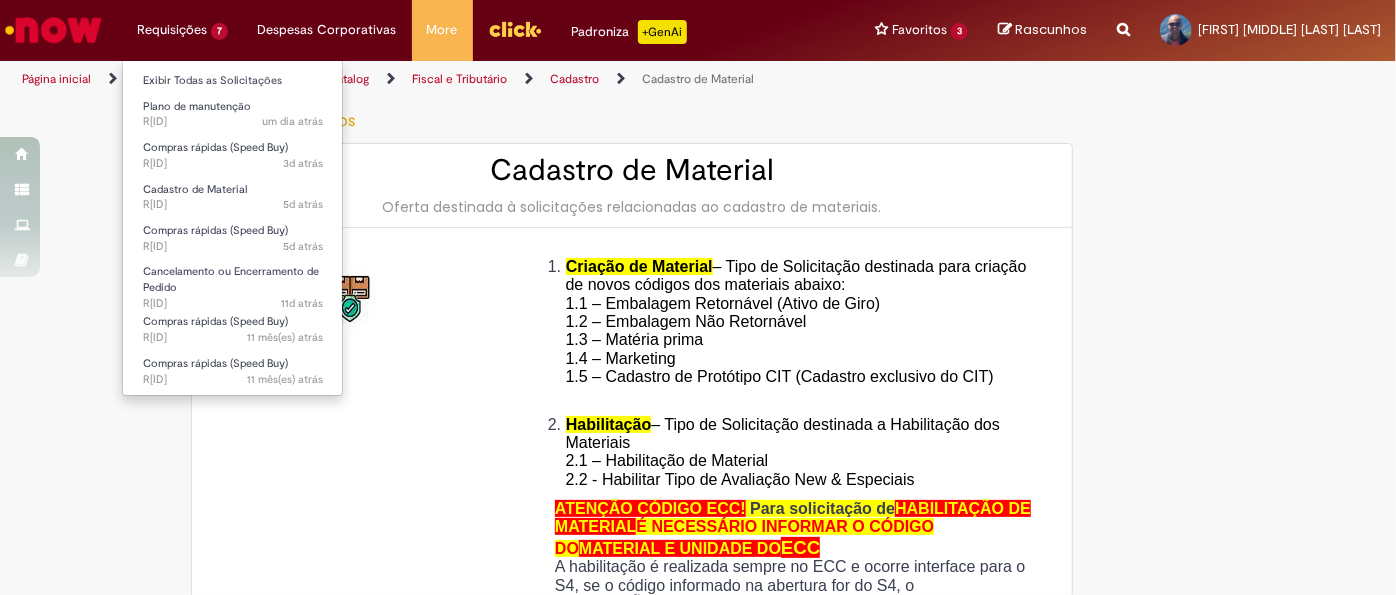click on "Requisições   7
Exibir Todas as Solicitações
Plano de manutenção
um dia atrás um dia atrás  R13270312
Compras rápidas (Speed Buy)
3d atrás 3 dias atrás  R13263568
Cadastro de Material
5d atrás 5 dias atrás  R13245209
Compras rápidas (Speed Buy)
5d atrás 5 dias atrás  R13245208
Cancelamento ou Encerramento de Pedido
11d atrás 11 dias atrás  R13229064
Compras rápidas (Speed Buy)
11 mês(es) atrás 11 meses atrás  R11916601
Compras rápidas (Speed Buy)
11 mês(es) atrás 11 meses atrás  R11914654" at bounding box center (182, 30) 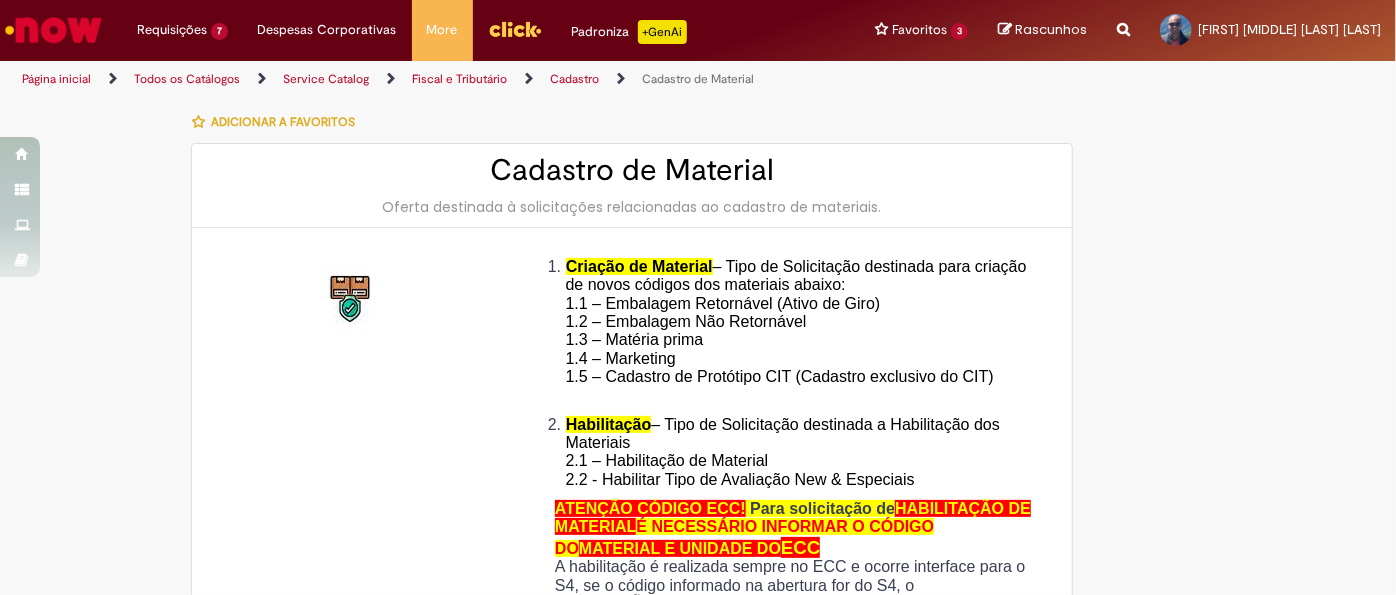 click at bounding box center [515, 29] 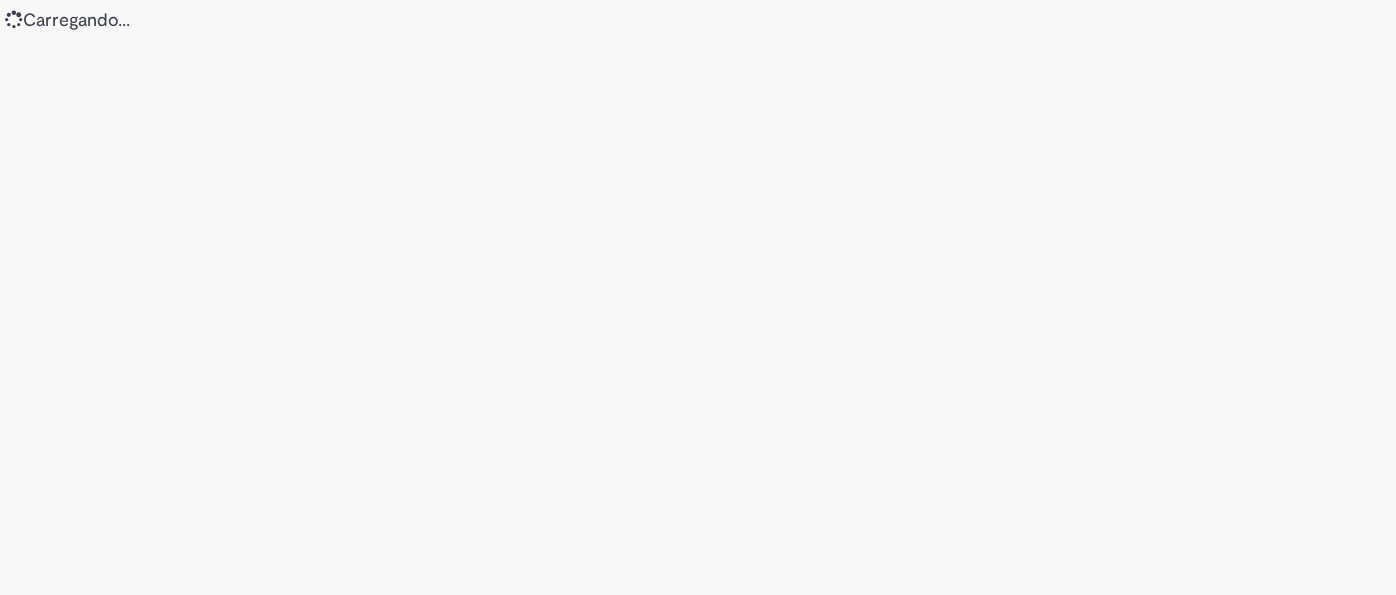 scroll, scrollTop: 0, scrollLeft: 0, axis: both 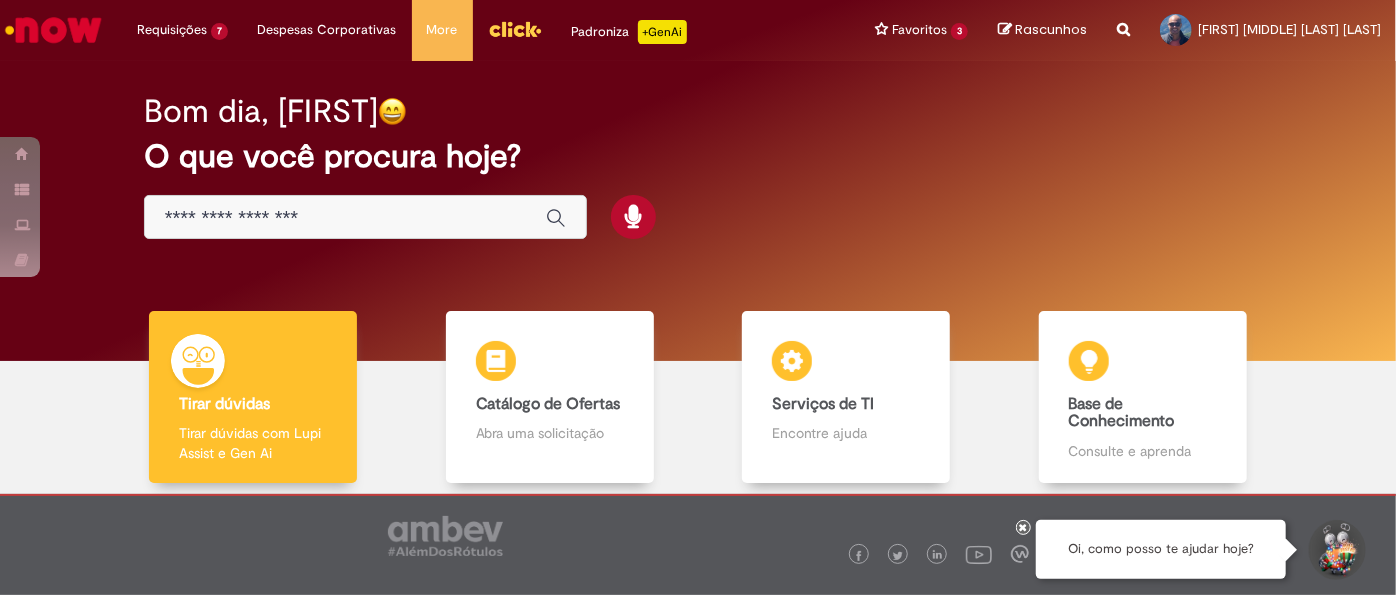 click at bounding box center [345, 218] 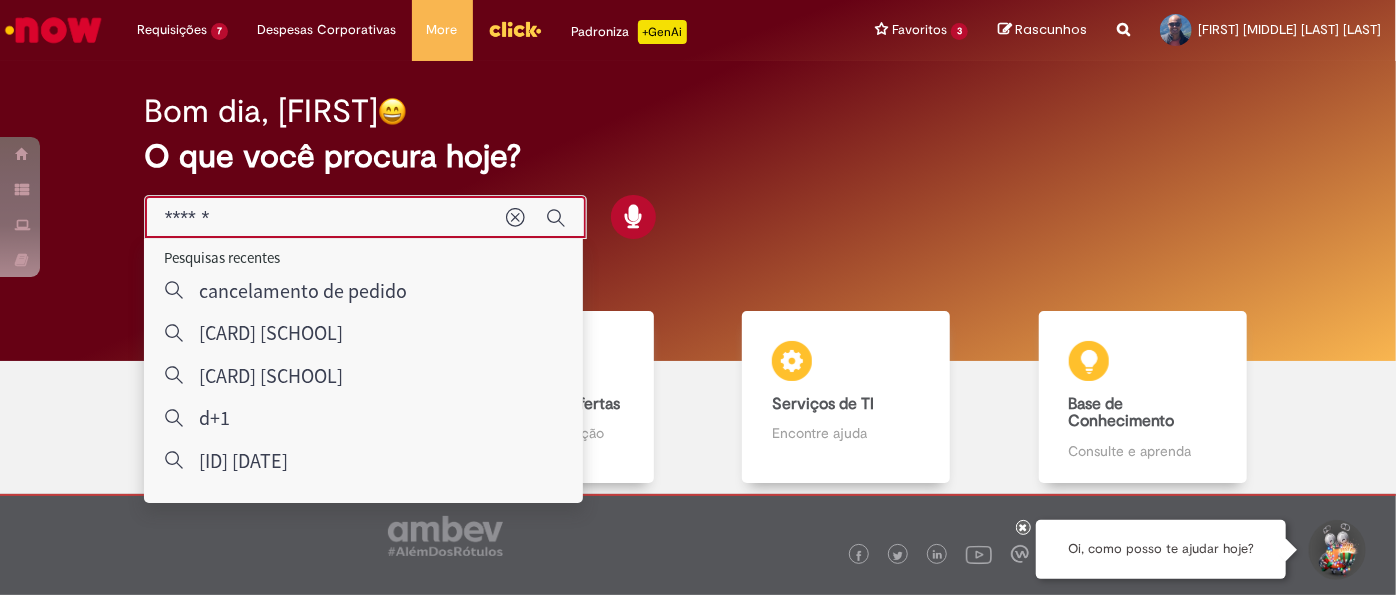 type on "*******" 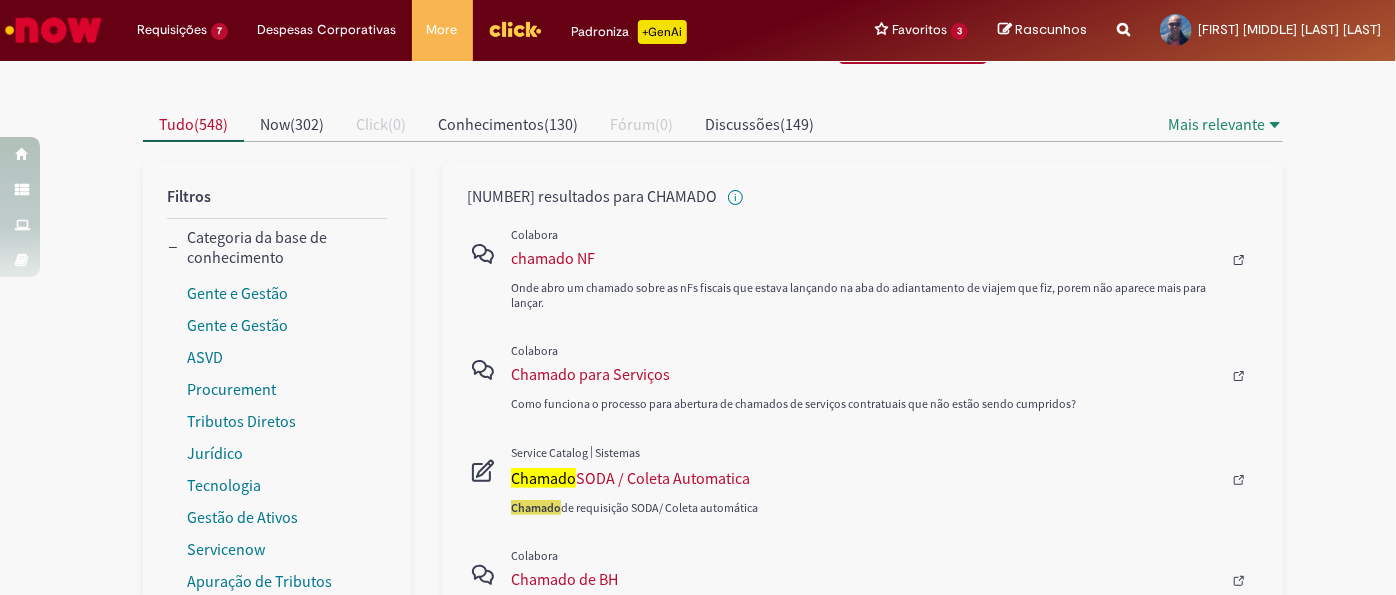 scroll, scrollTop: 152, scrollLeft: 0, axis: vertical 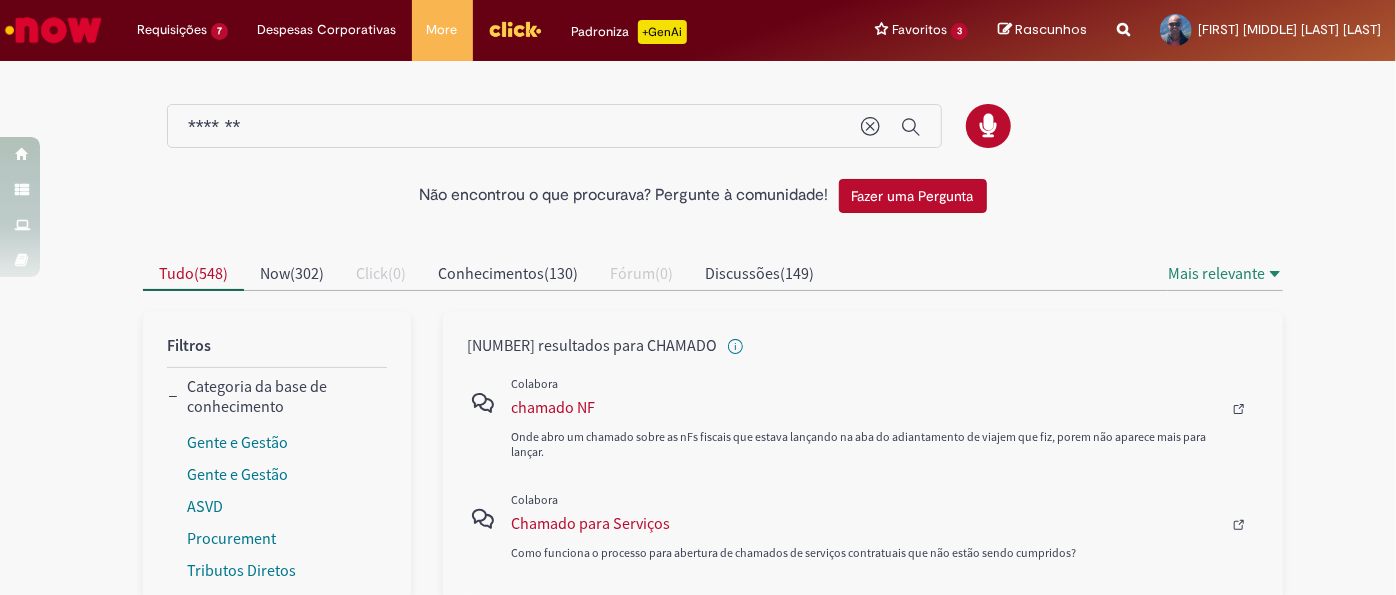 click at bounding box center [53, 30] 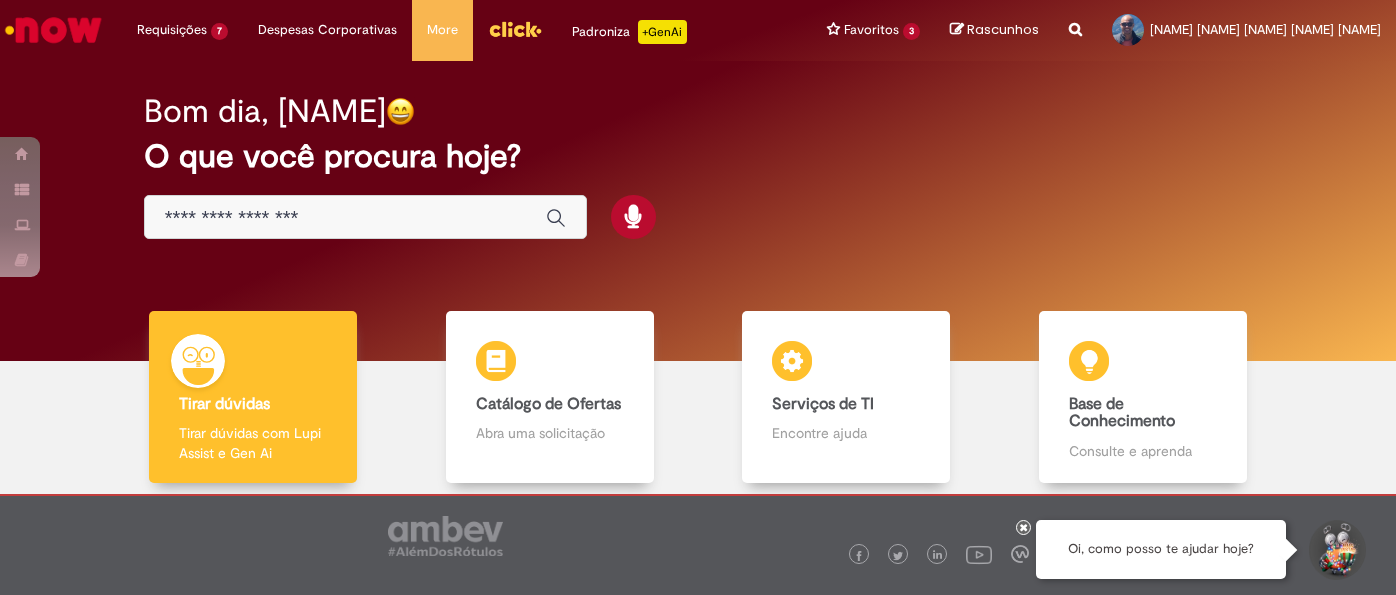 scroll, scrollTop: 0, scrollLeft: 0, axis: both 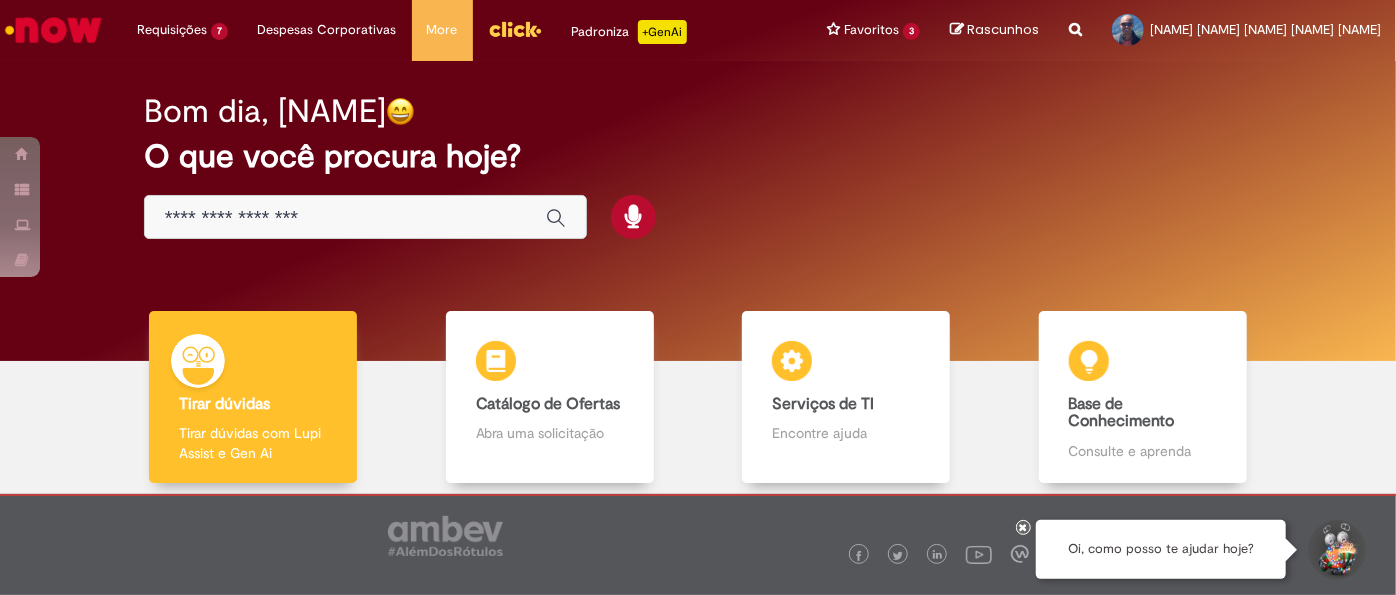 click at bounding box center [1075, 18] 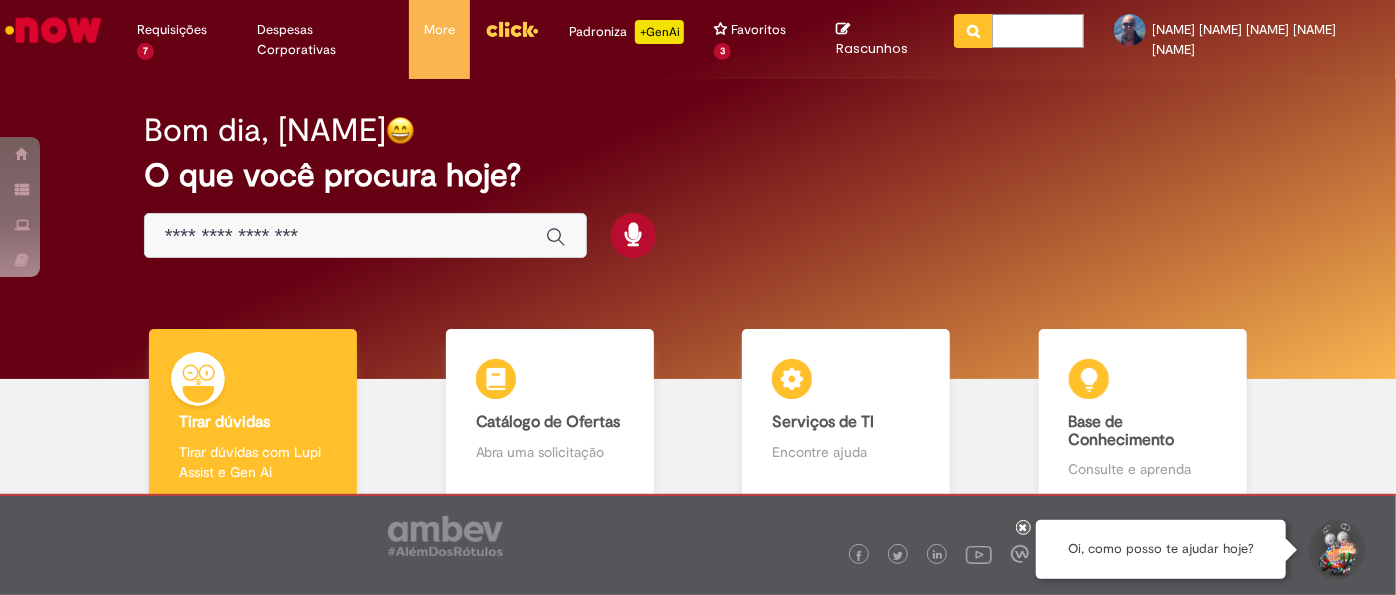 click at bounding box center (1038, 31) 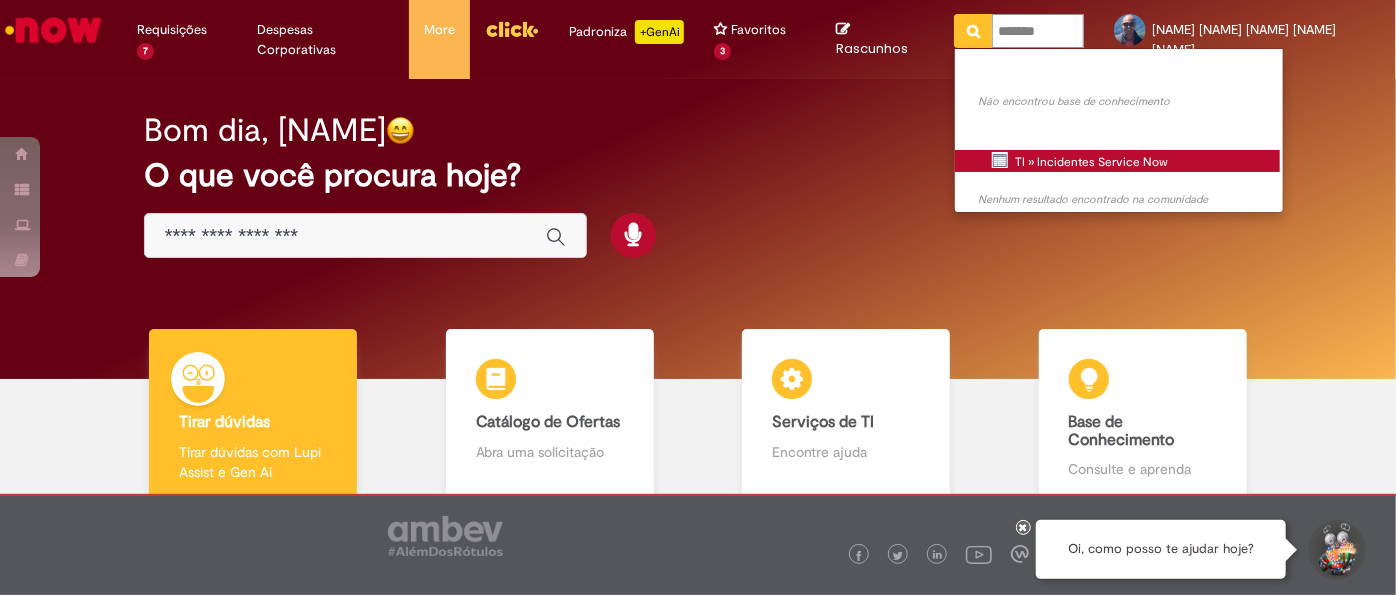 type on "*******" 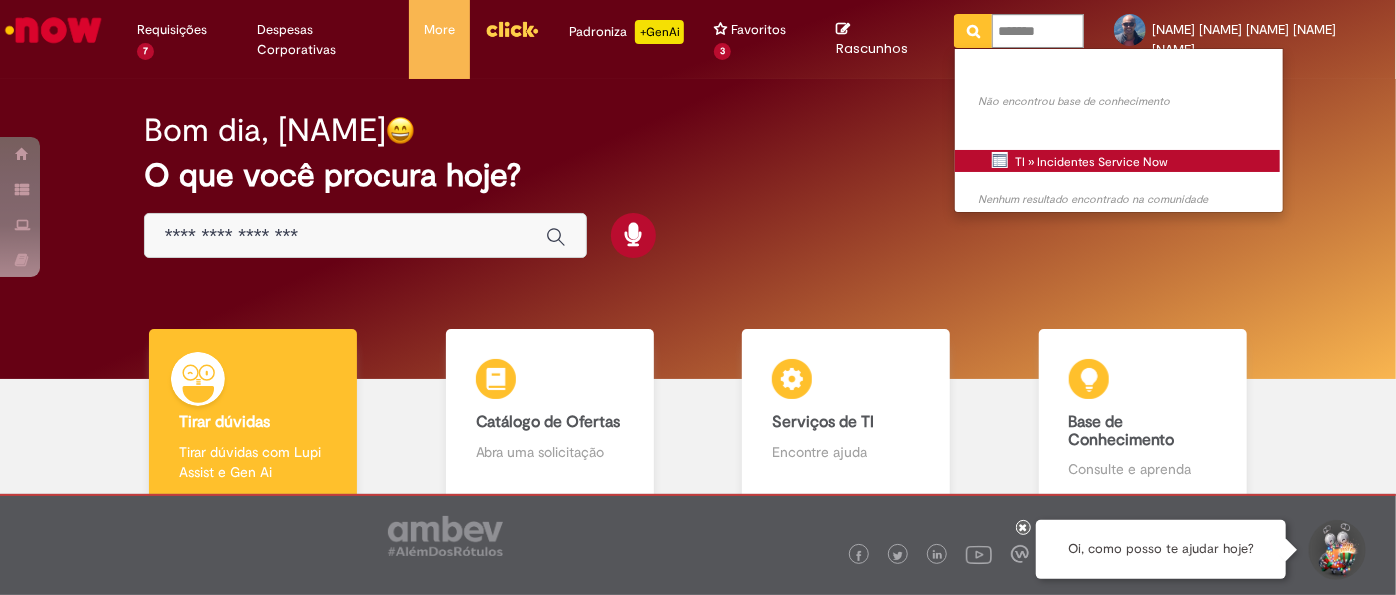 click on "TI » Incidentes Service Now" at bounding box center (0, 0) 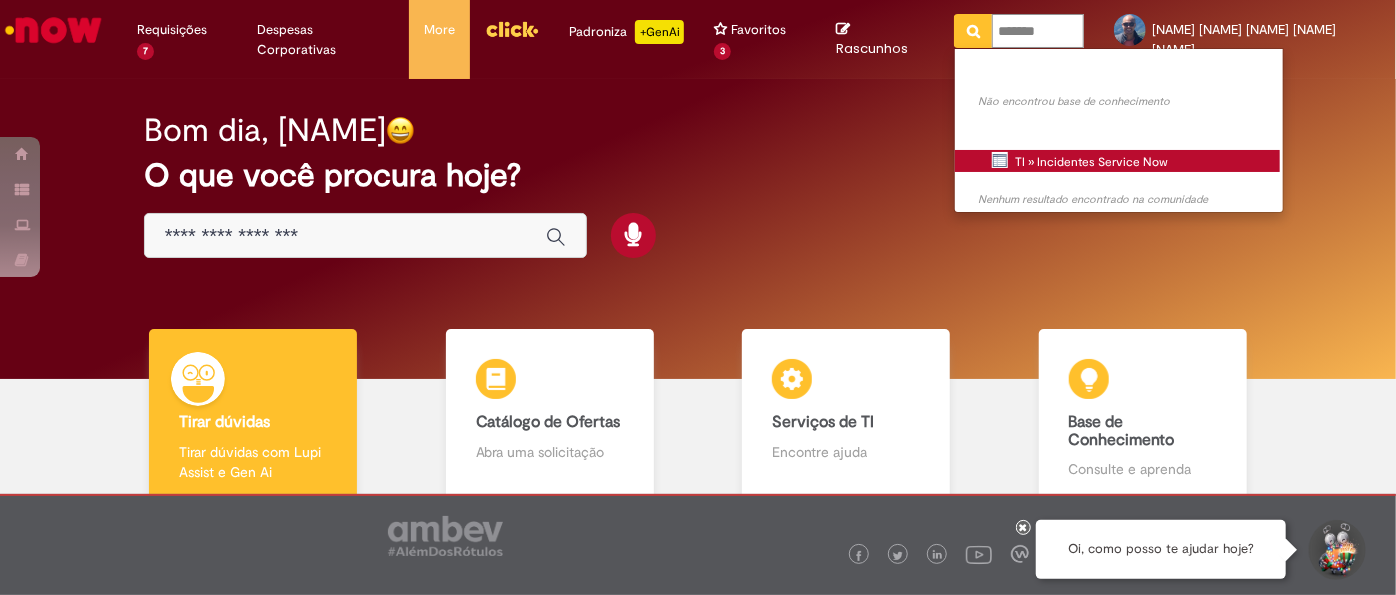 type 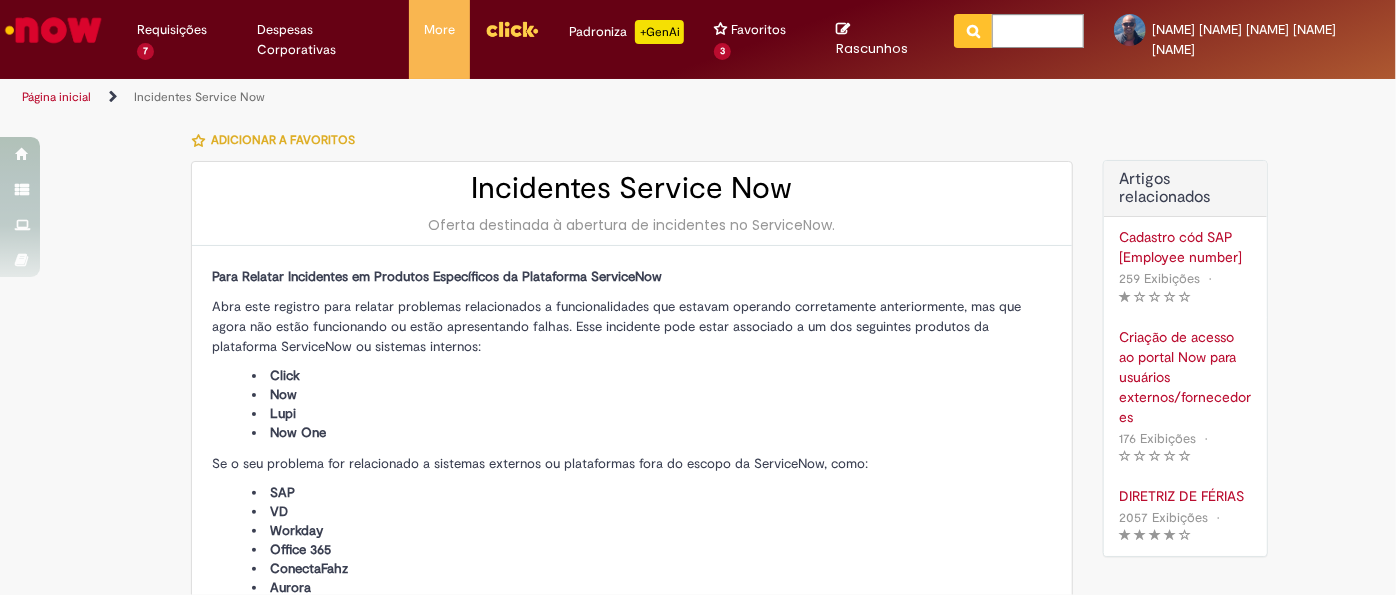 type on "**********" 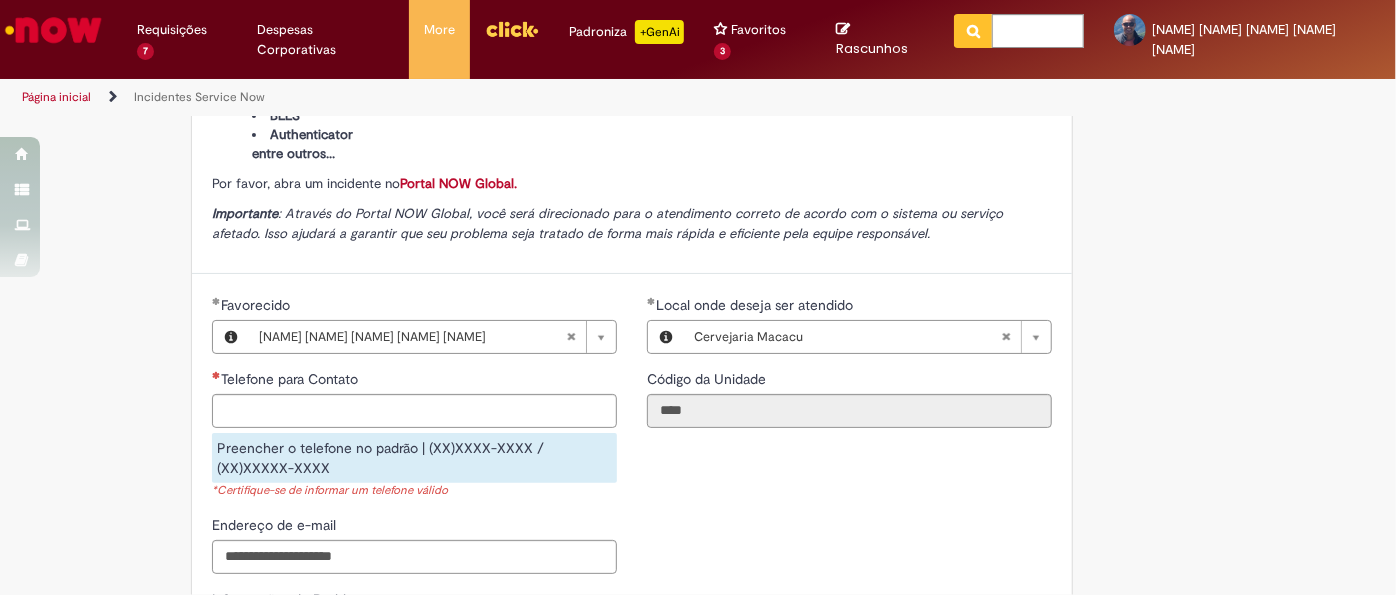 scroll, scrollTop: 0, scrollLeft: 0, axis: both 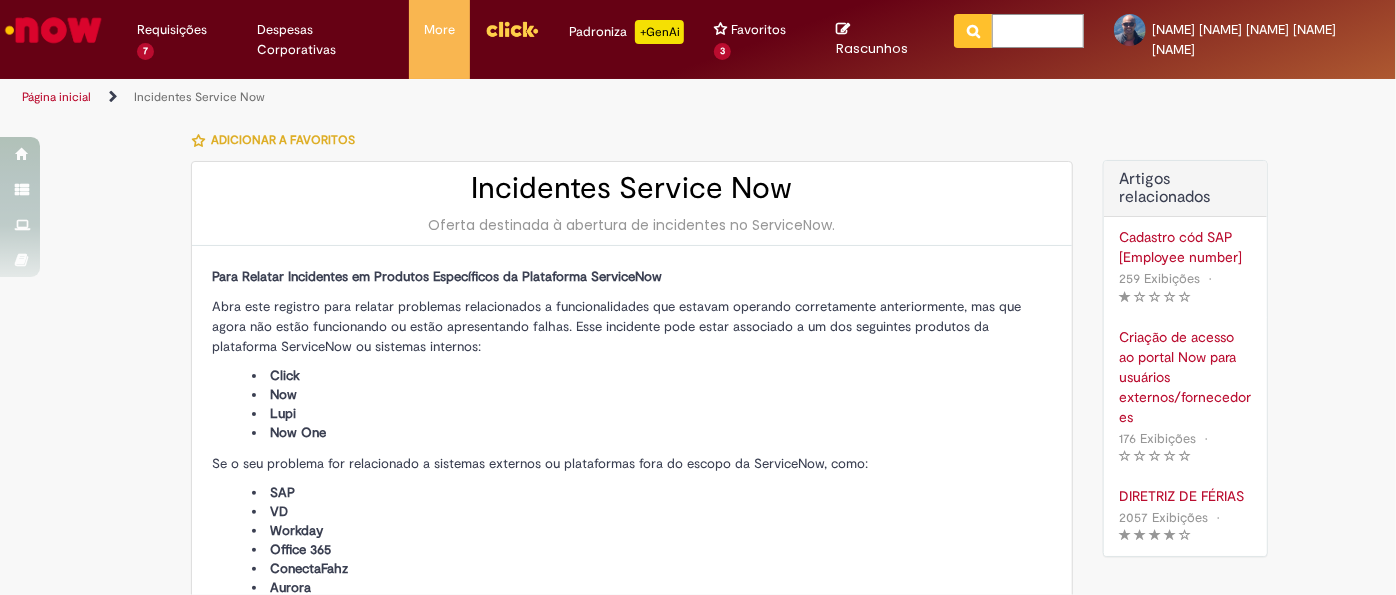 click at bounding box center [1038, 31] 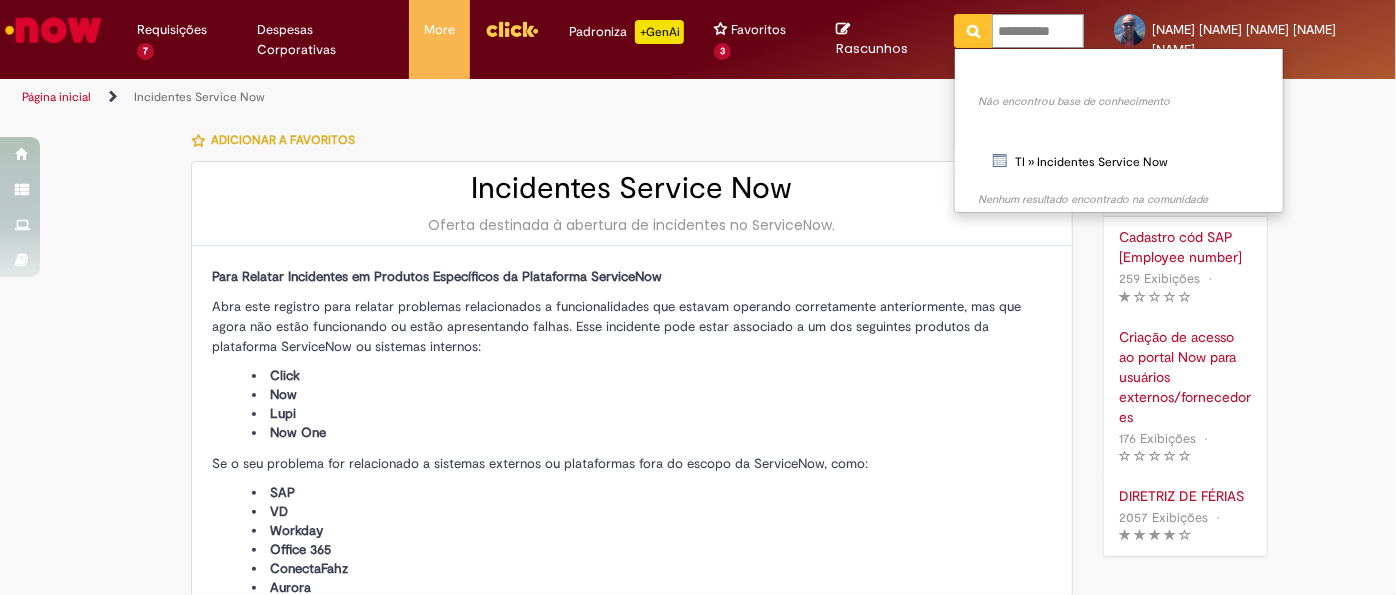 type on "**********" 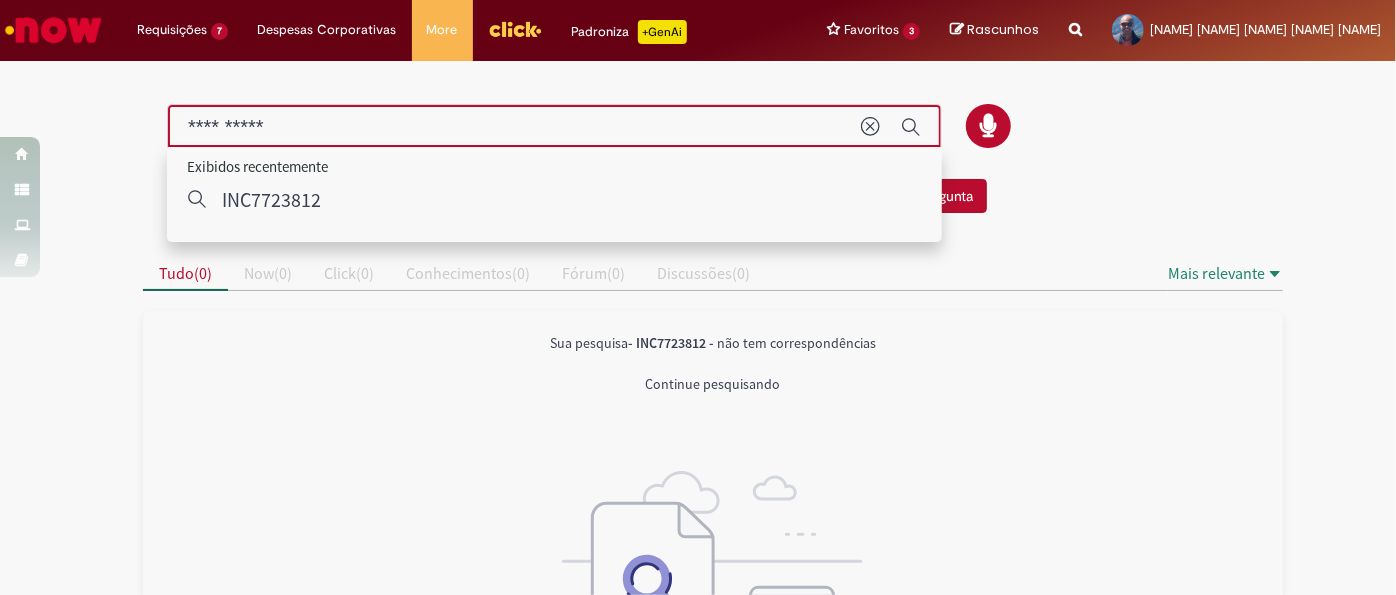 drag, startPoint x: 300, startPoint y: 119, endPoint x: 160, endPoint y: 130, distance: 140.43147 